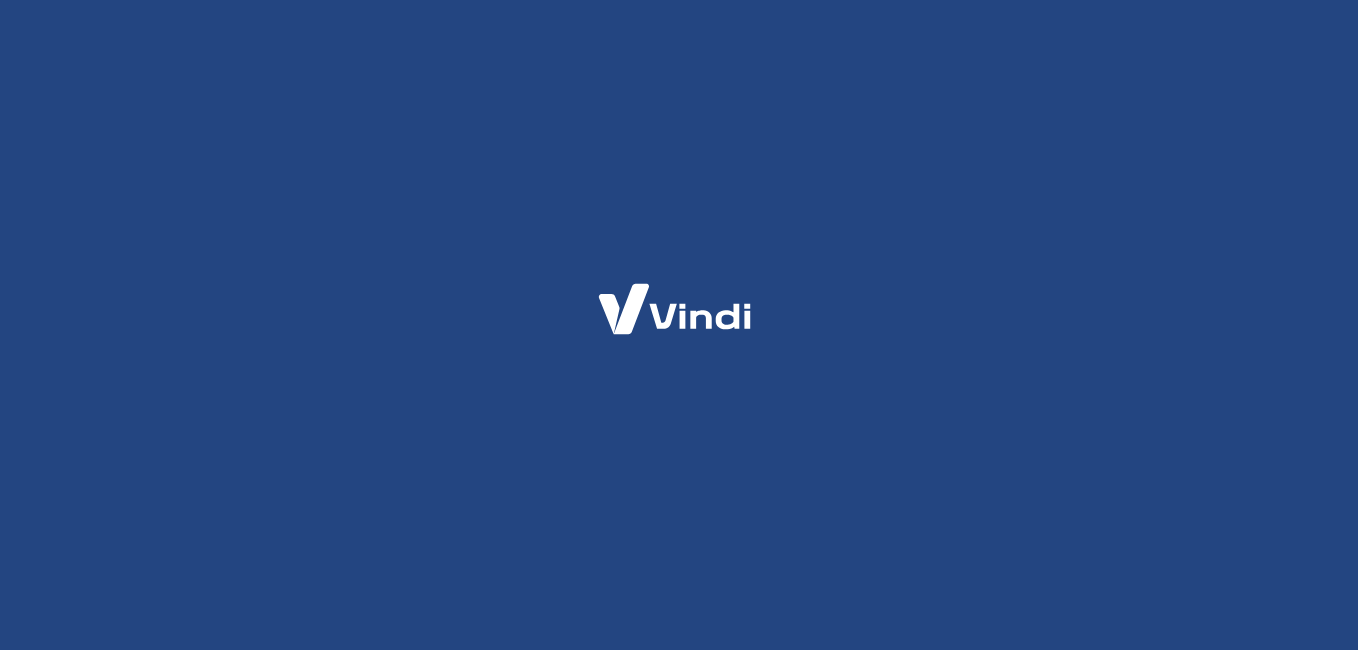 scroll, scrollTop: 0, scrollLeft: 0, axis: both 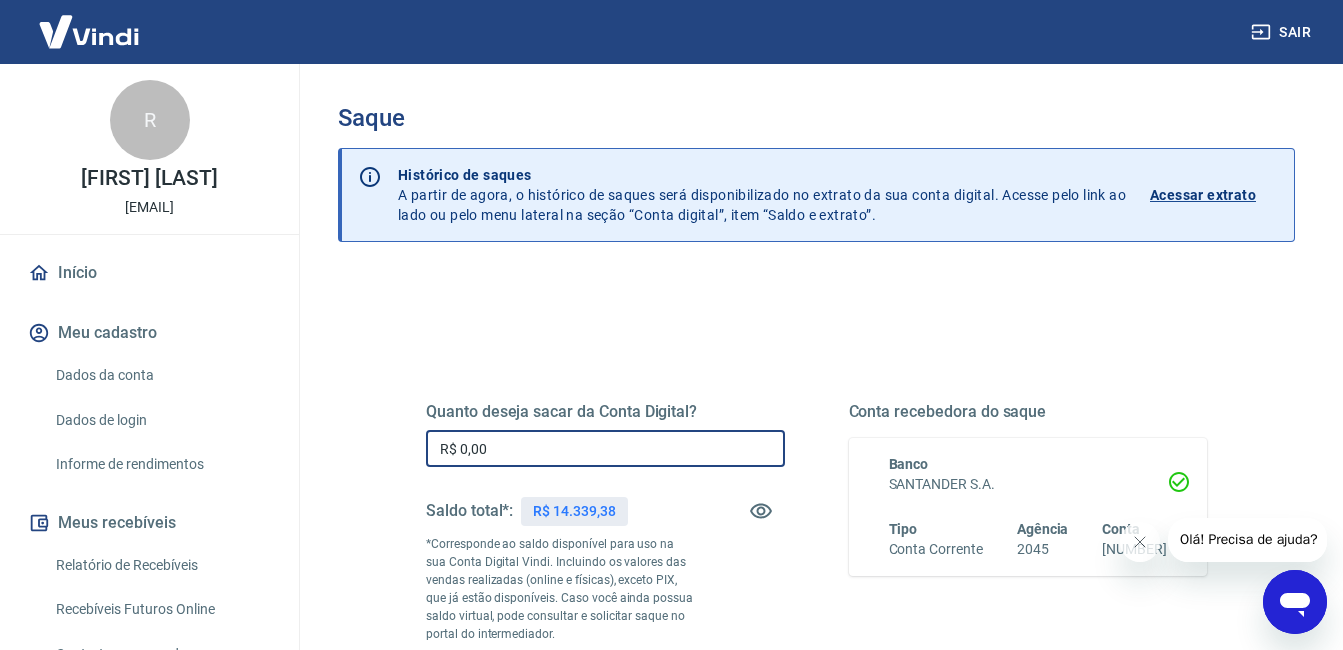click on "R$ 0,00" at bounding box center [605, 448] 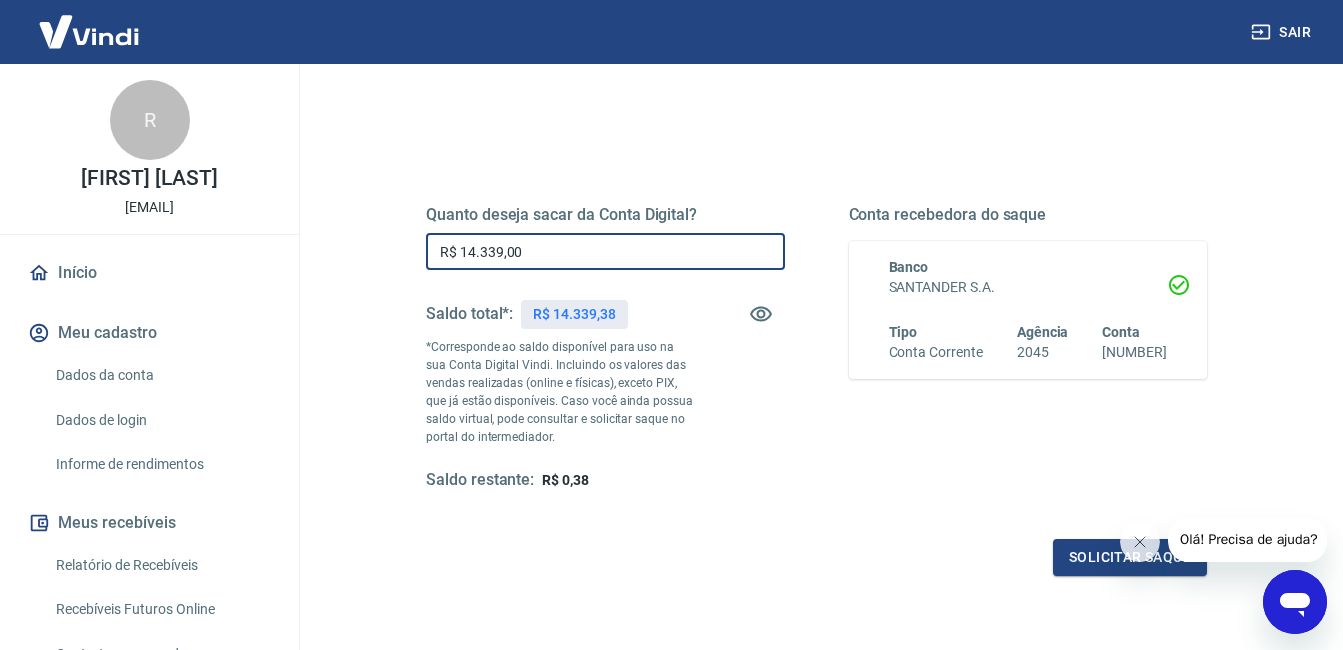scroll, scrollTop: 357, scrollLeft: 0, axis: vertical 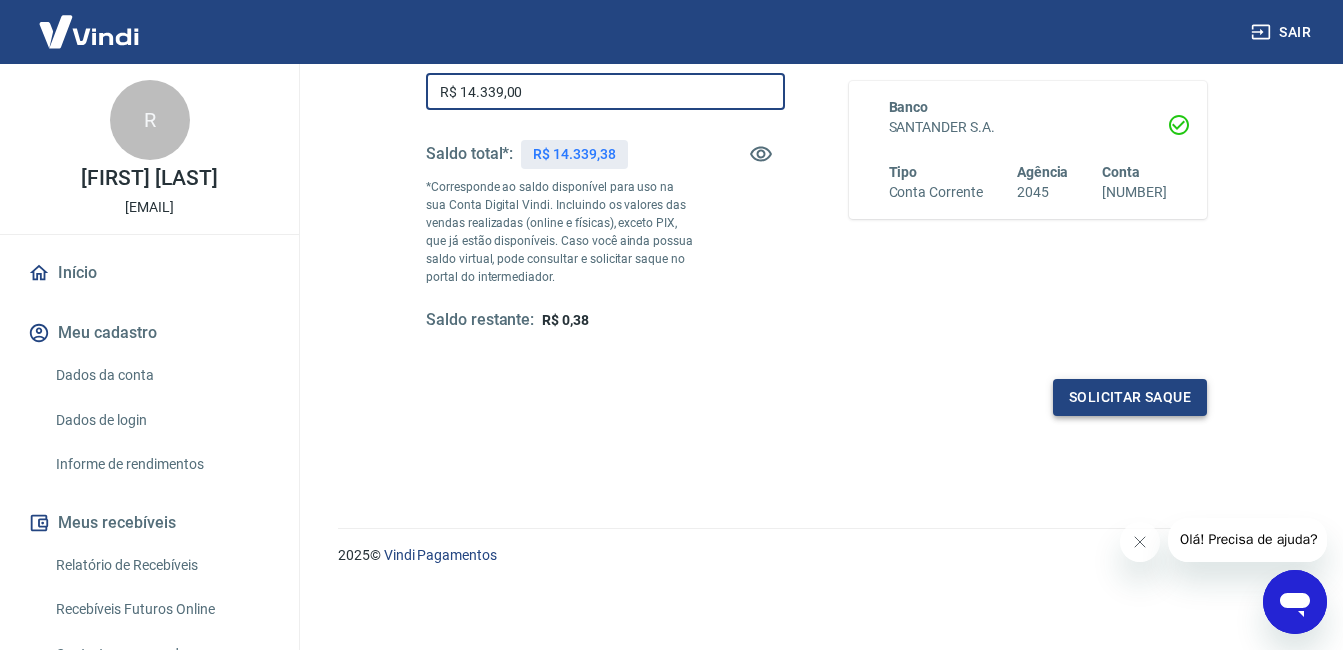 type on "R$ 14.339,00" 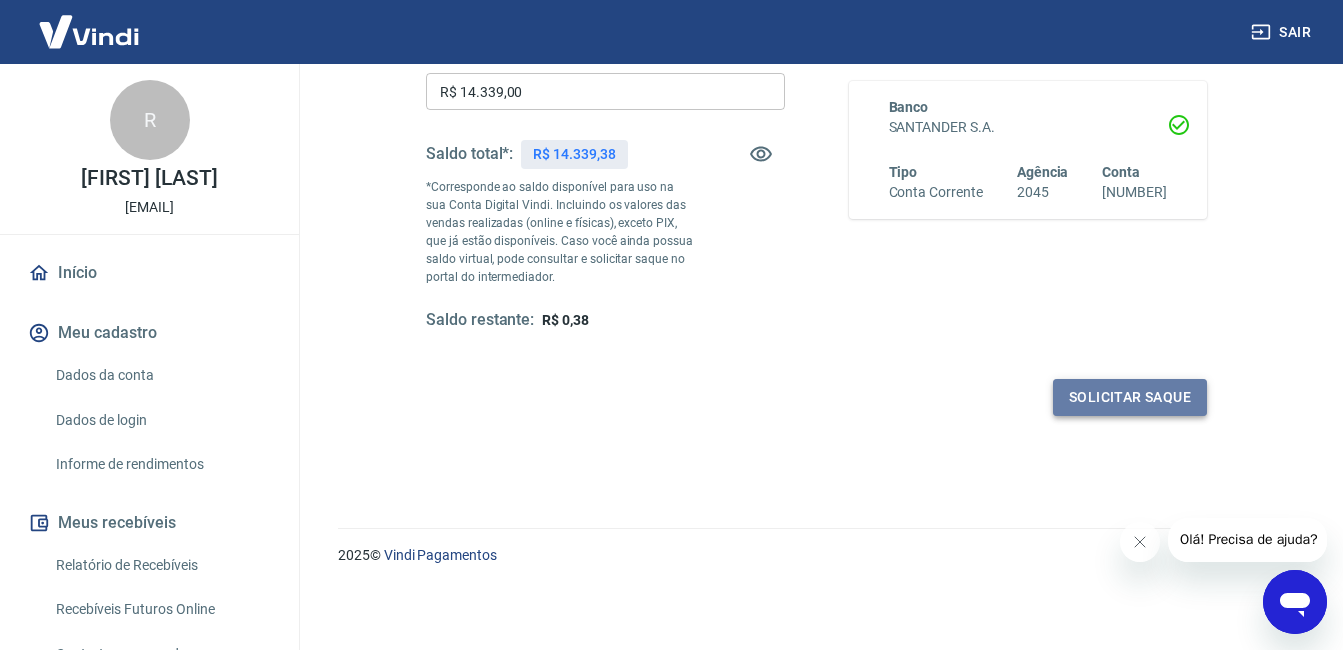 click on "Solicitar saque" at bounding box center [1130, 397] 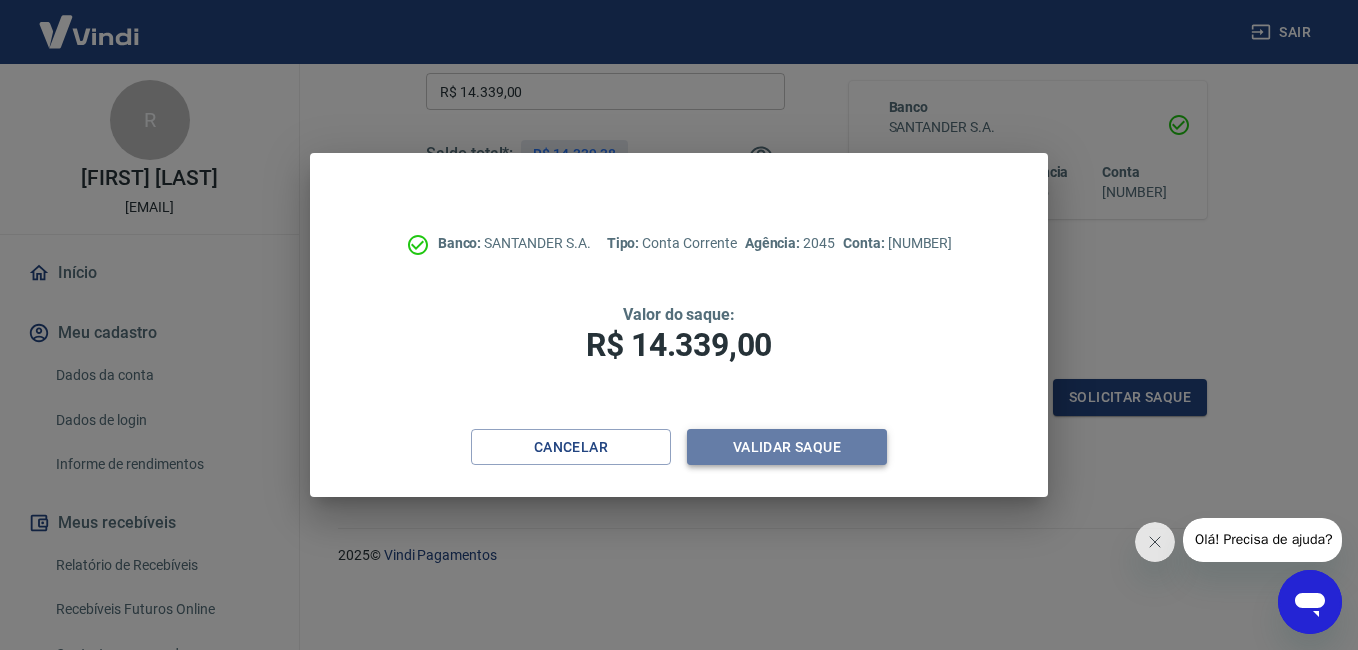 click on "Validar saque" at bounding box center [787, 447] 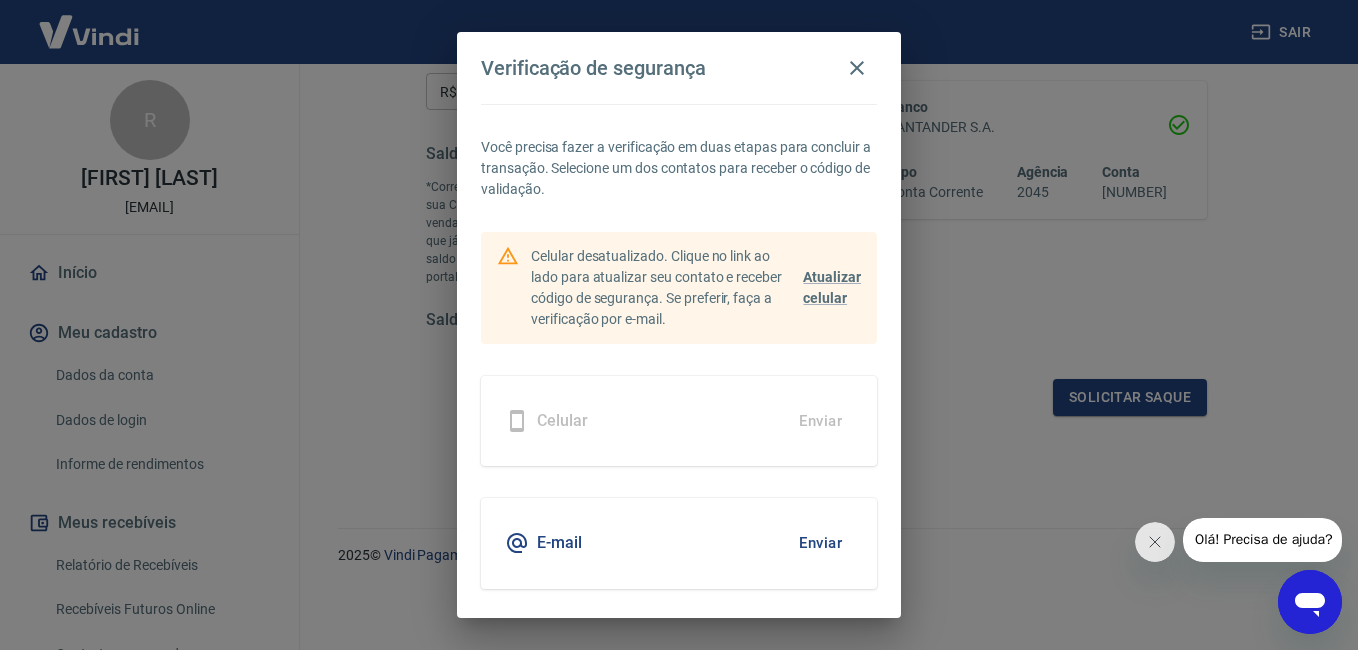 click on "Enviar" at bounding box center [820, 543] 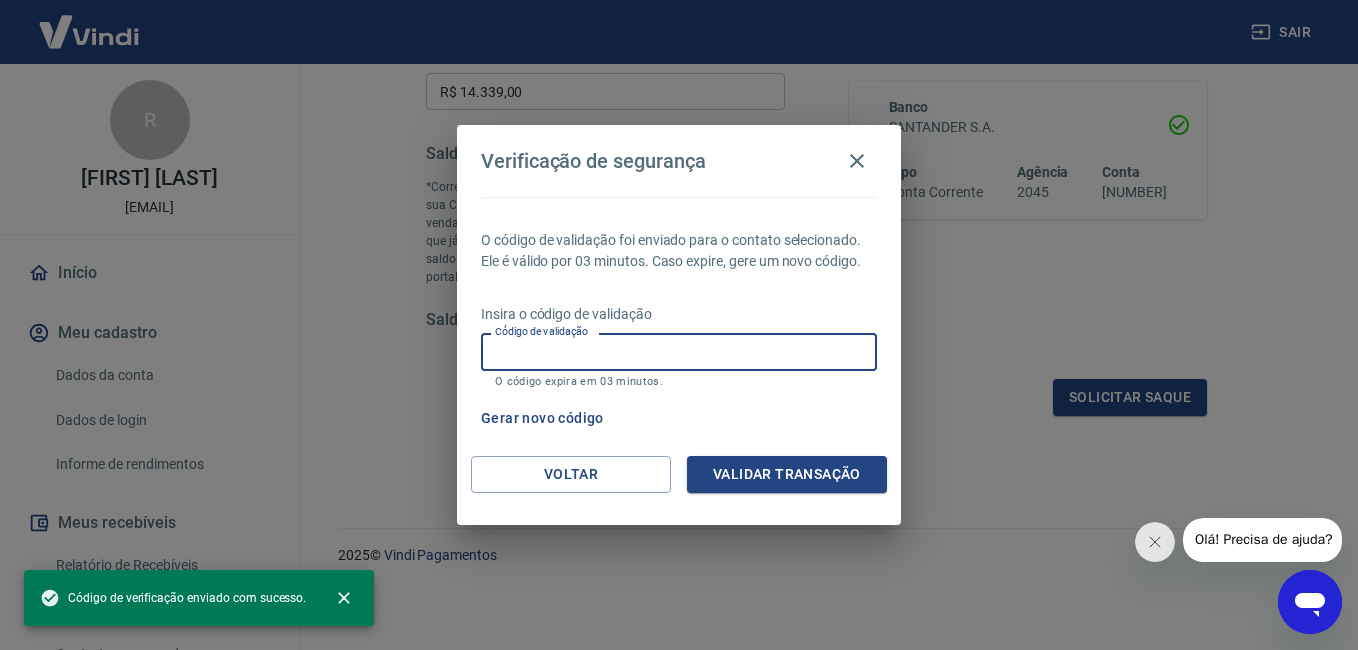 click on "Código de validação" at bounding box center [679, 351] 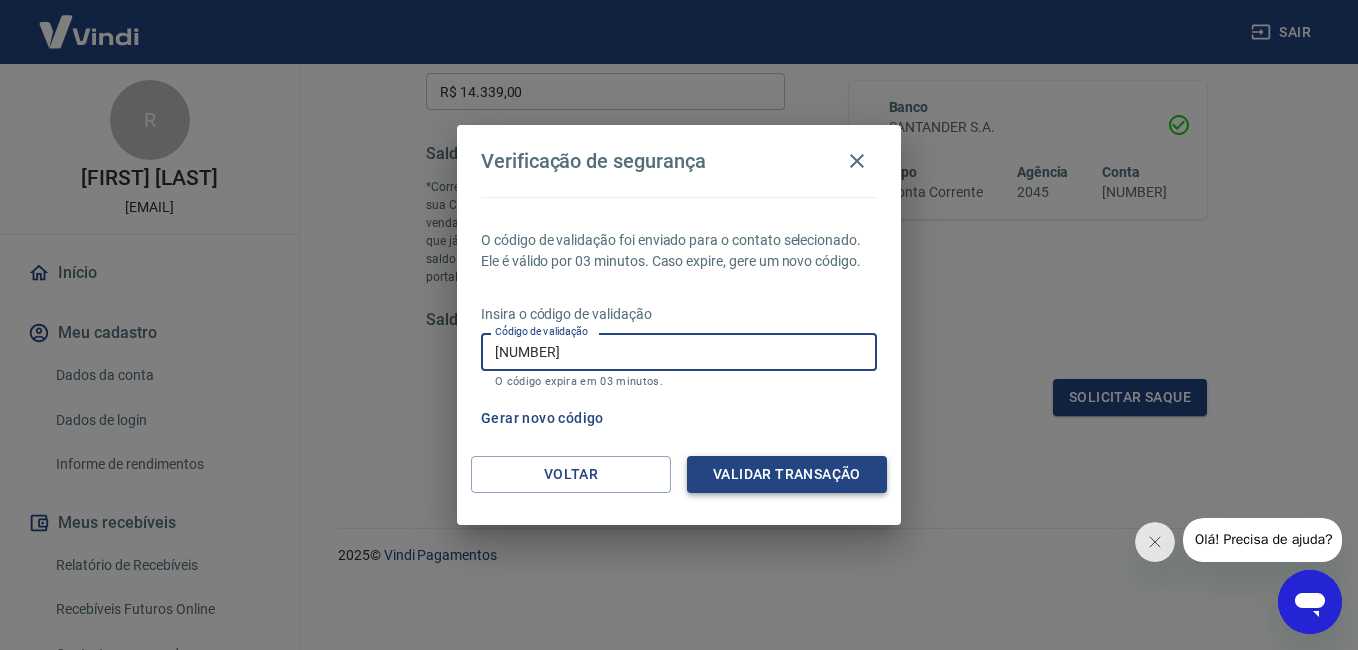 type on "[NUMBER]" 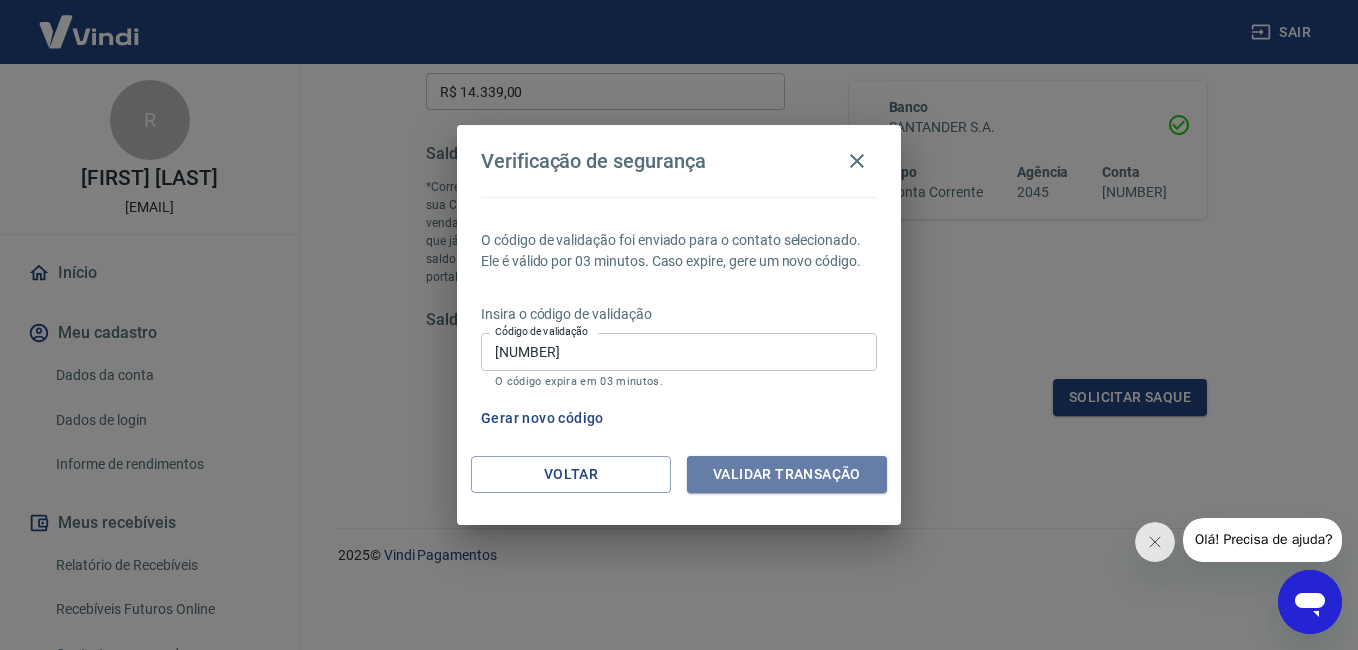 click on "Validar transação" at bounding box center (787, 474) 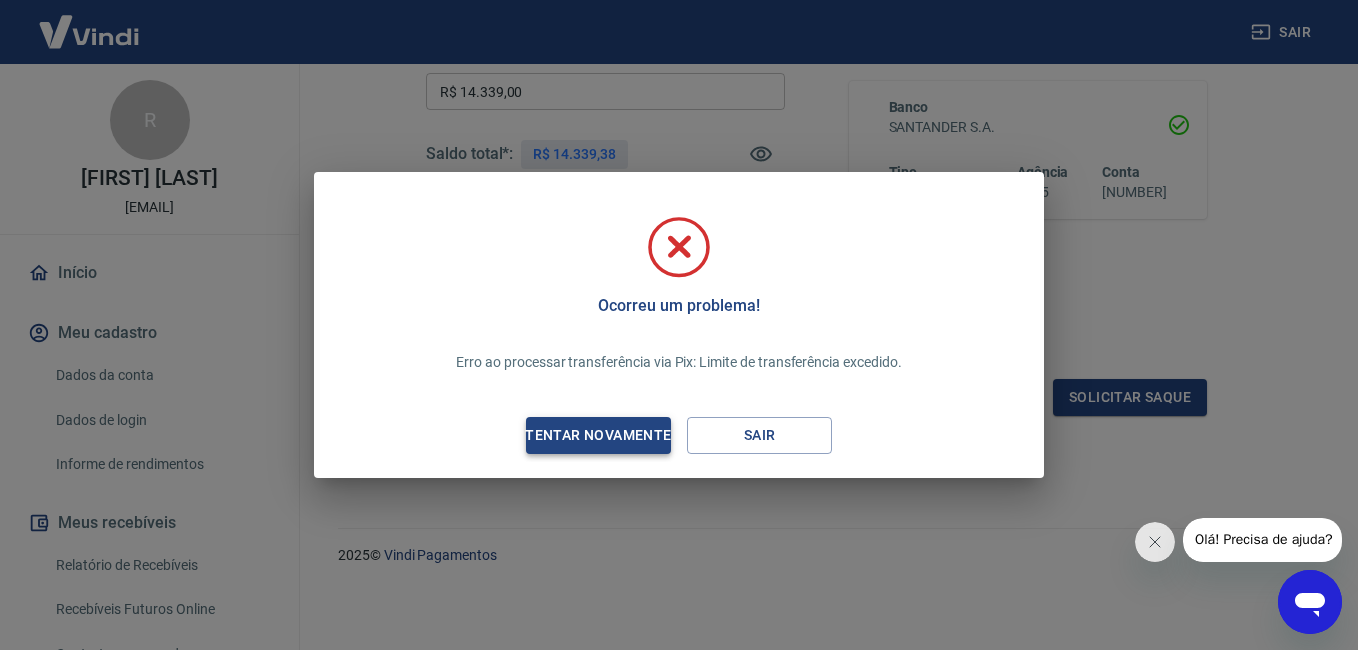 click on "Tentar novamente" at bounding box center [598, 435] 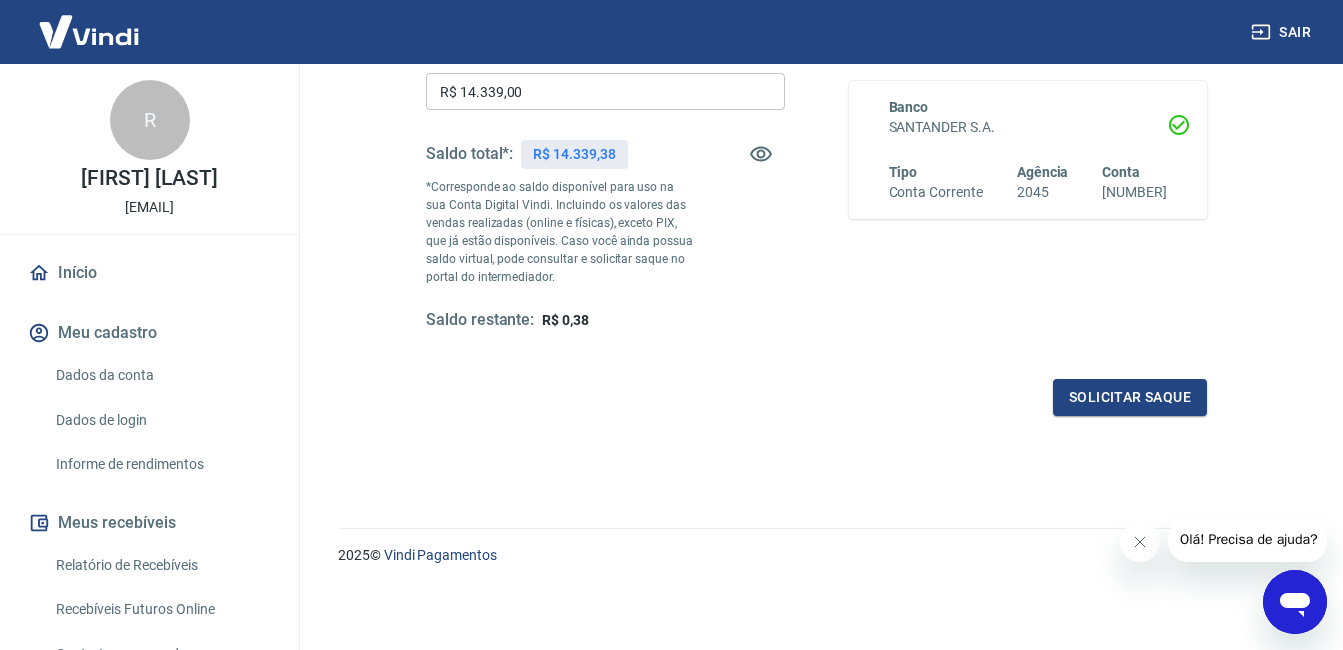 drag, startPoint x: 1335, startPoint y: 285, endPoint x: 1357, endPoint y: 283, distance: 22.090721 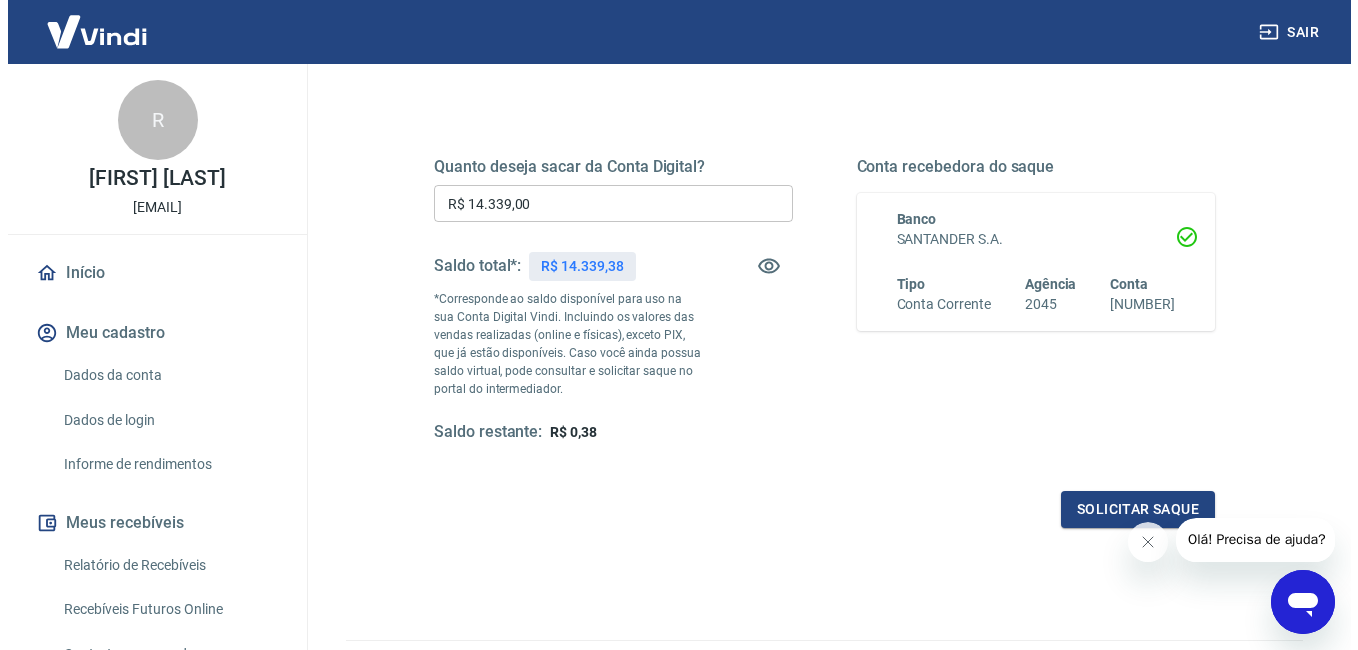 scroll, scrollTop: 240, scrollLeft: 0, axis: vertical 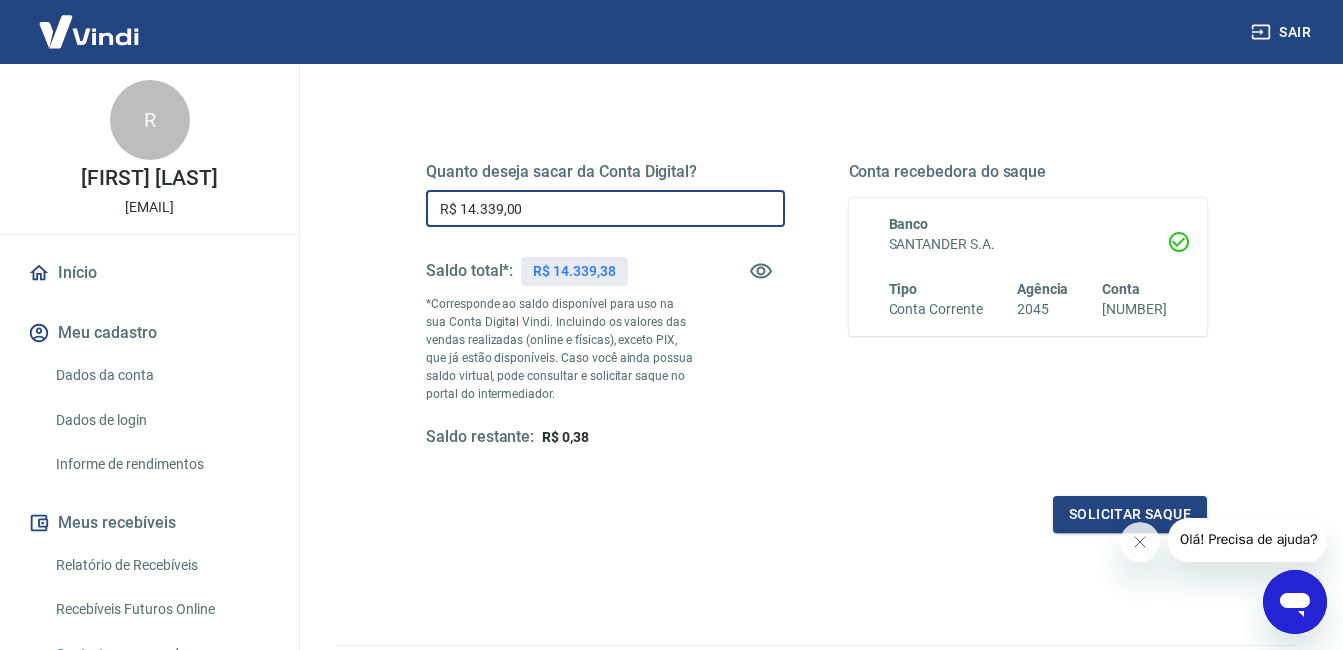 click on "R$ 14.339,00" at bounding box center (605, 208) 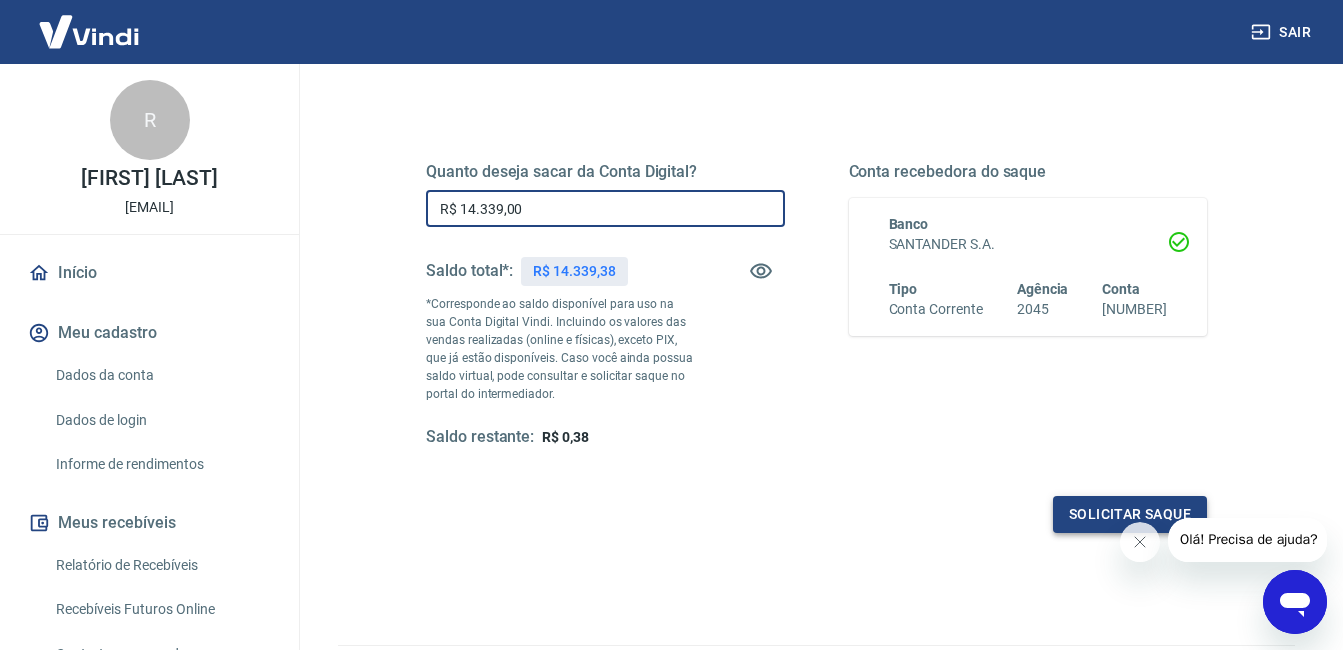 click on "Solicitar saque" at bounding box center (1130, 514) 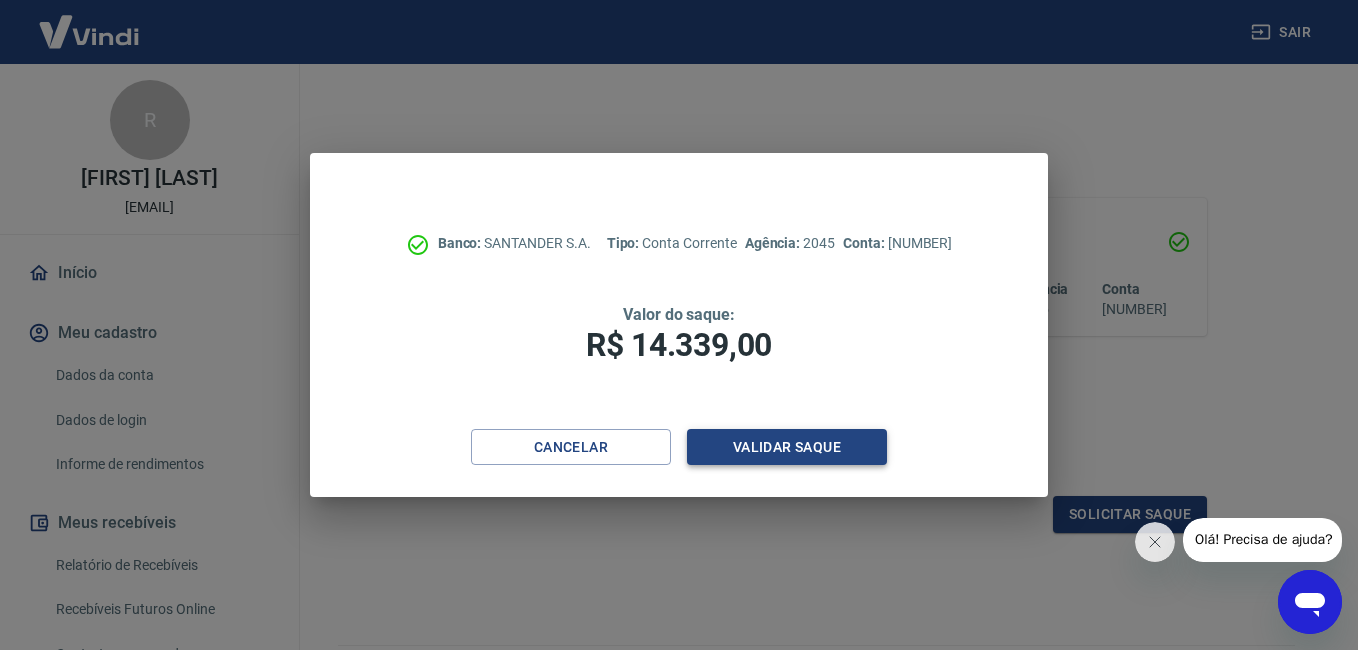 click on "Validar saque" at bounding box center (787, 447) 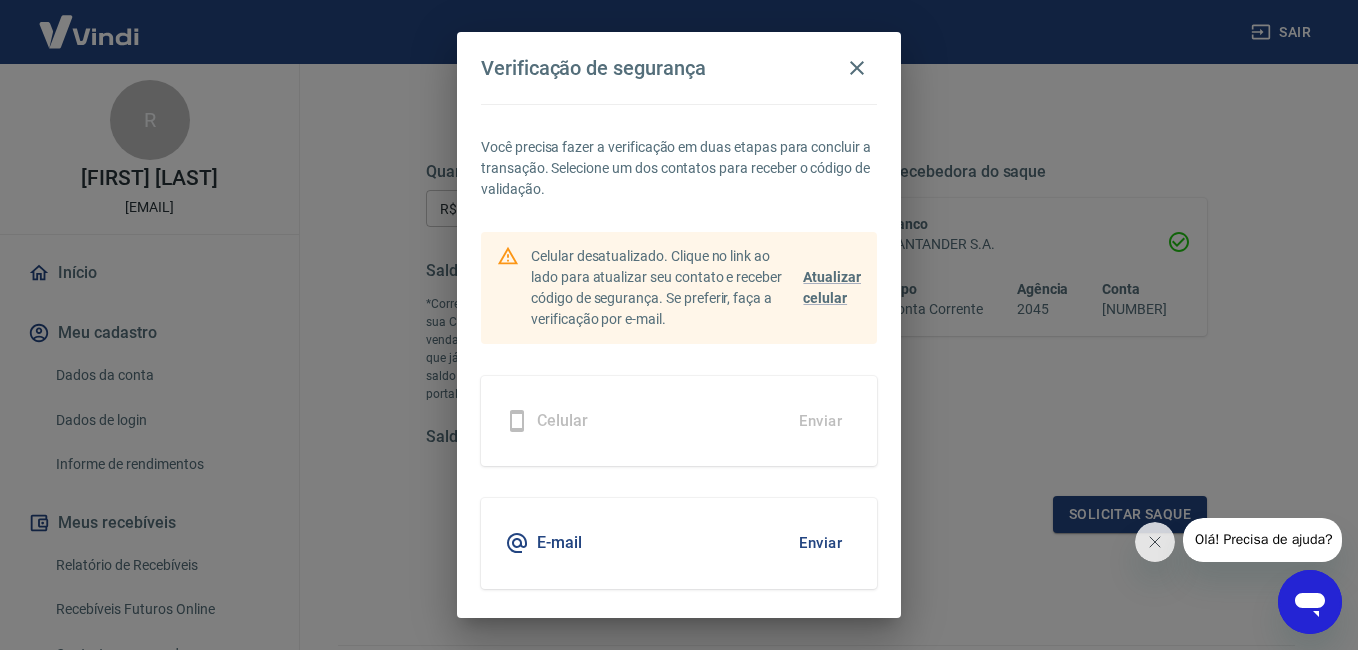 click on "Enviar" at bounding box center [820, 543] 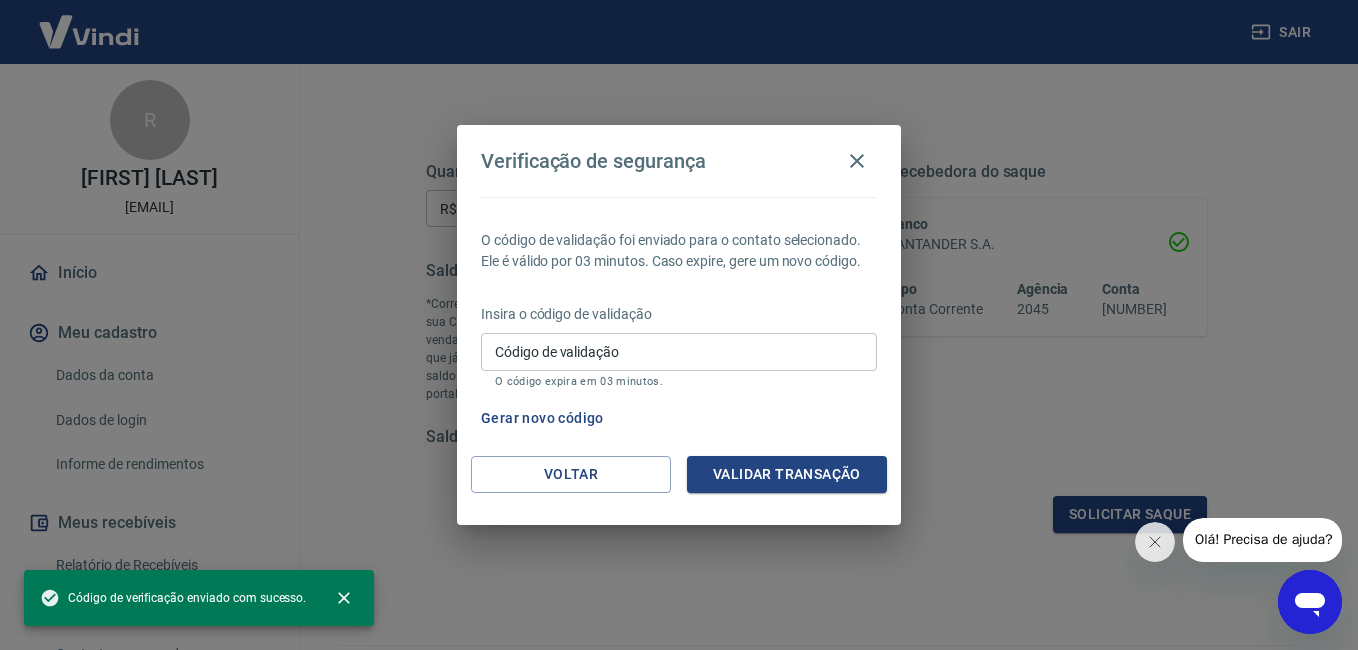 click on "Código de validação" at bounding box center (679, 351) 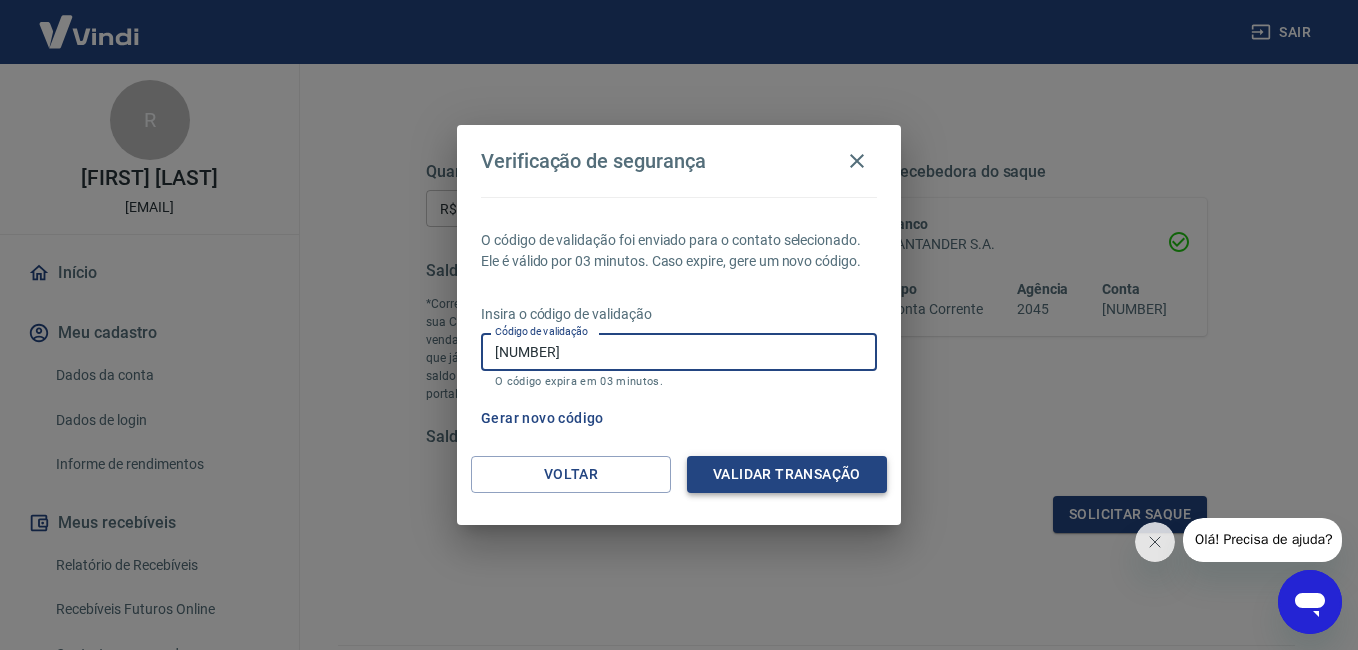 type on "[NUMBER]" 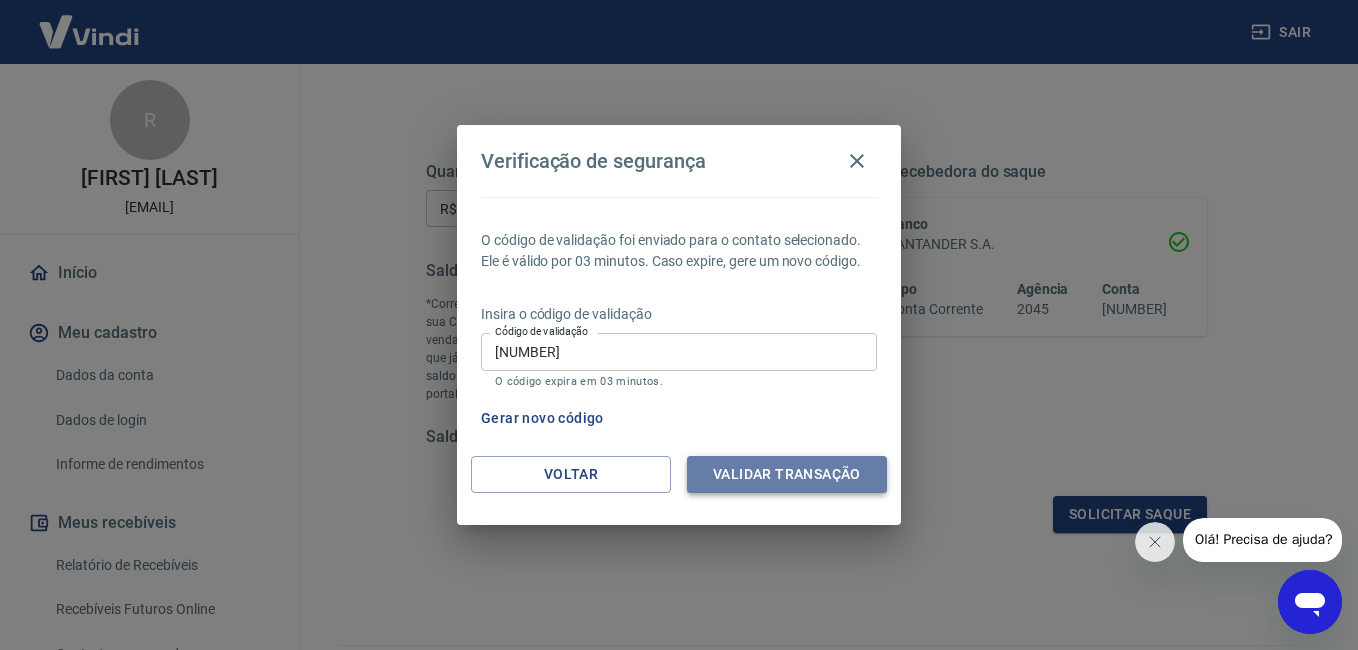 click on "Validar transação" at bounding box center (787, 474) 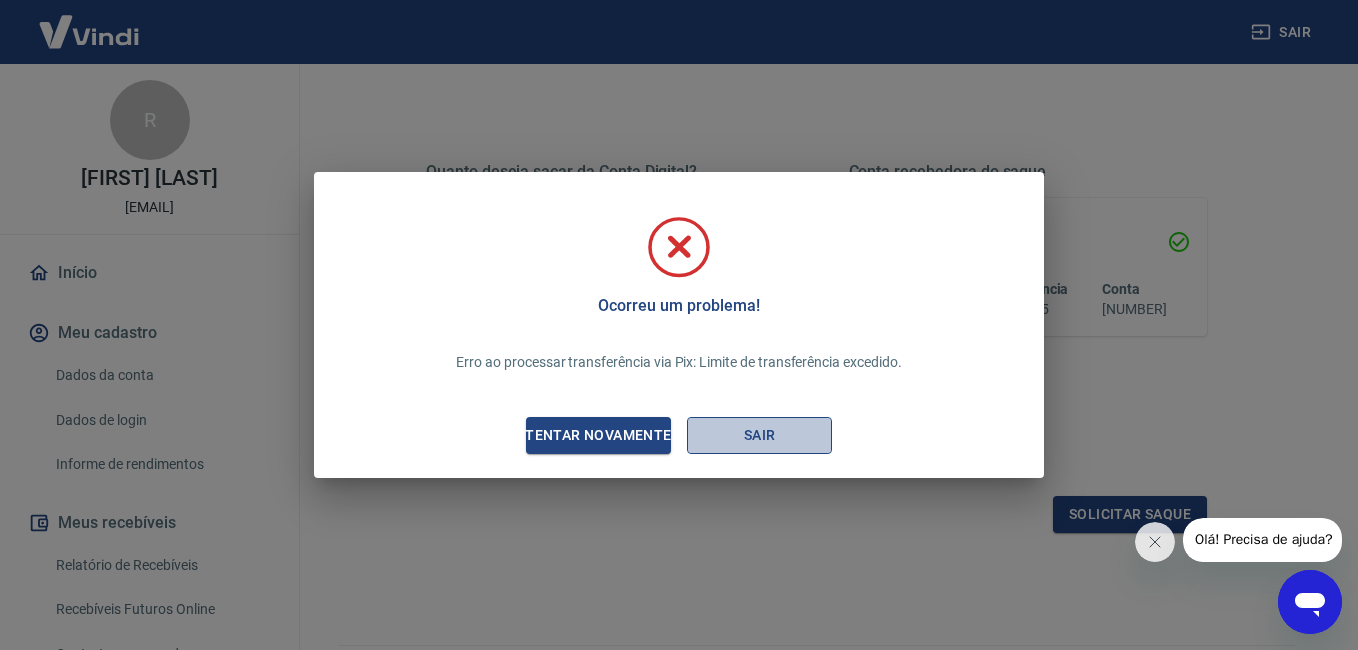 click on "Sair" at bounding box center [759, 435] 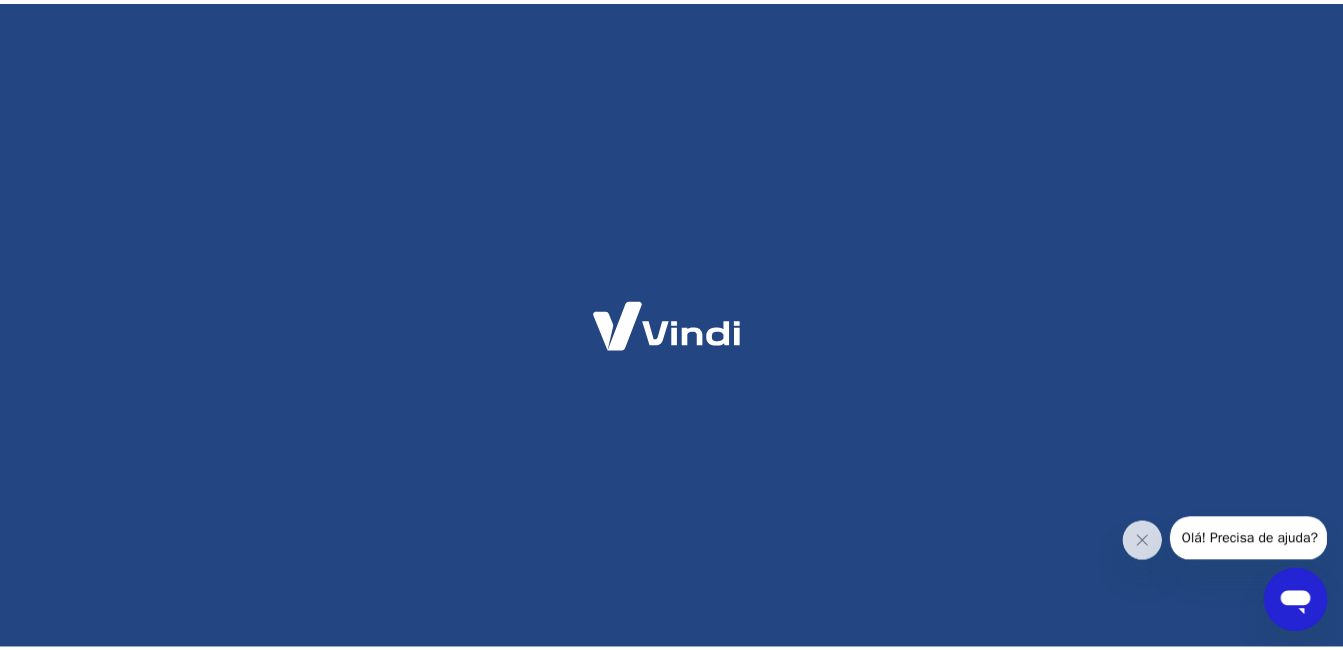 scroll, scrollTop: 0, scrollLeft: 0, axis: both 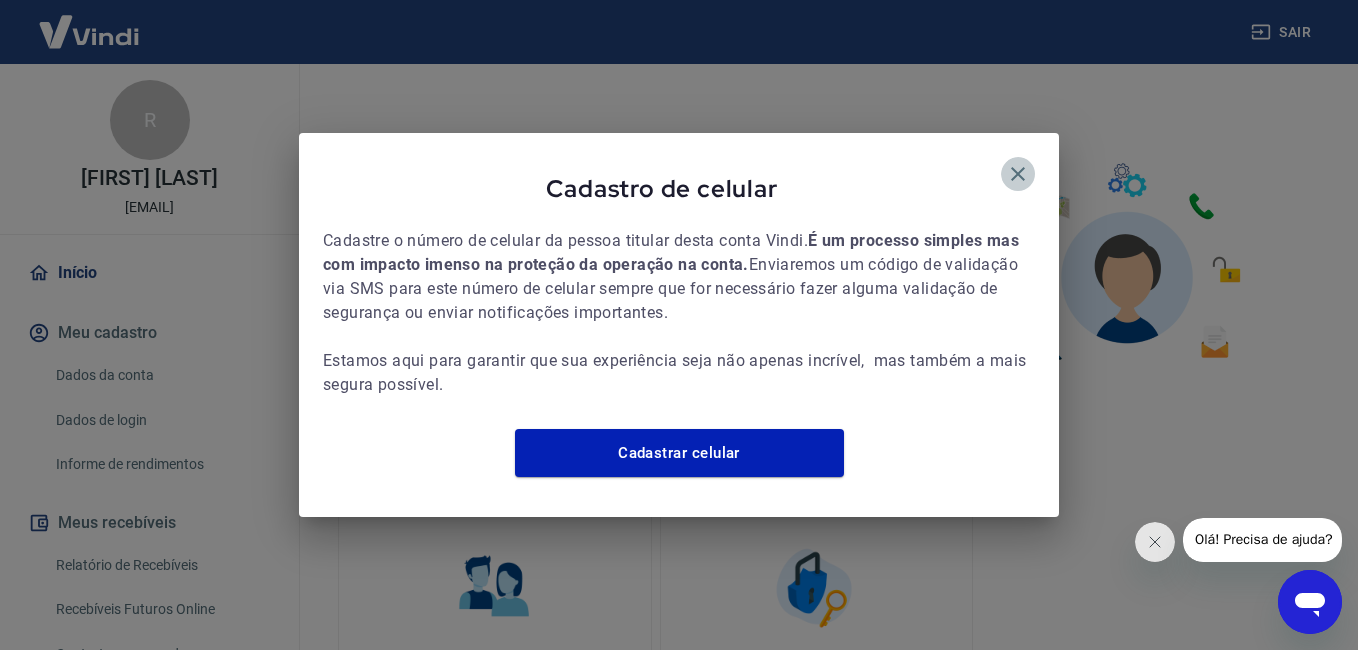 click 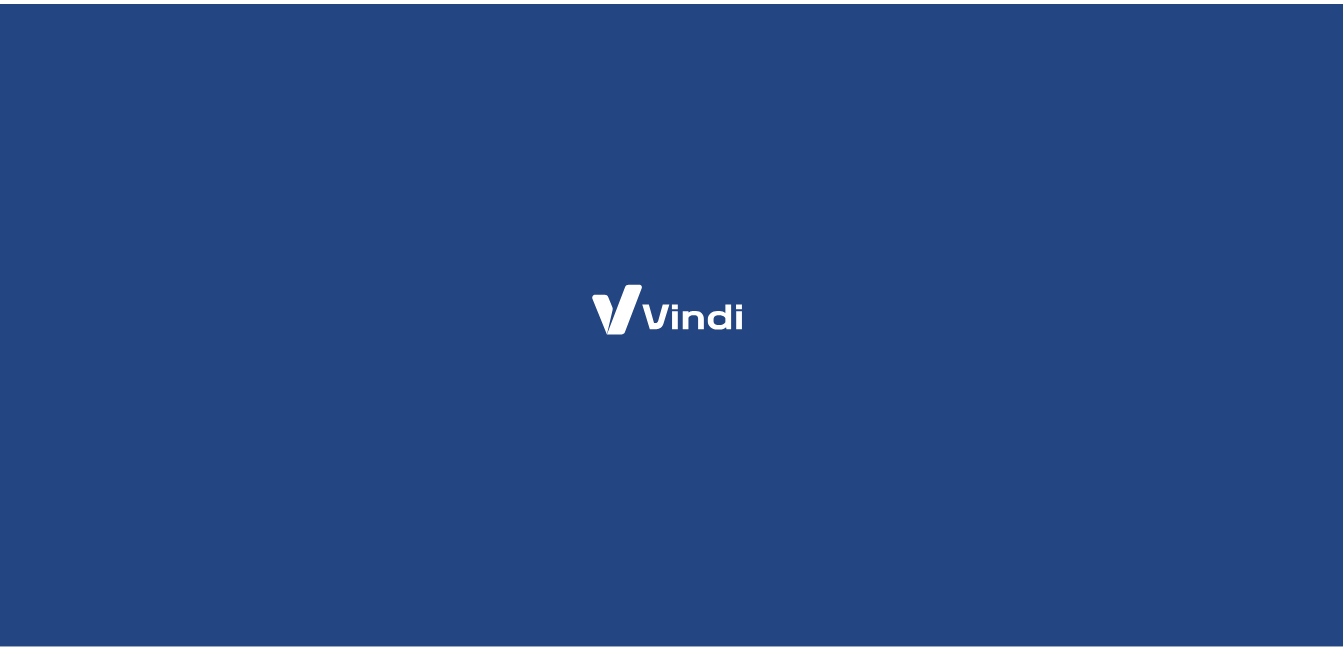 scroll, scrollTop: 0, scrollLeft: 0, axis: both 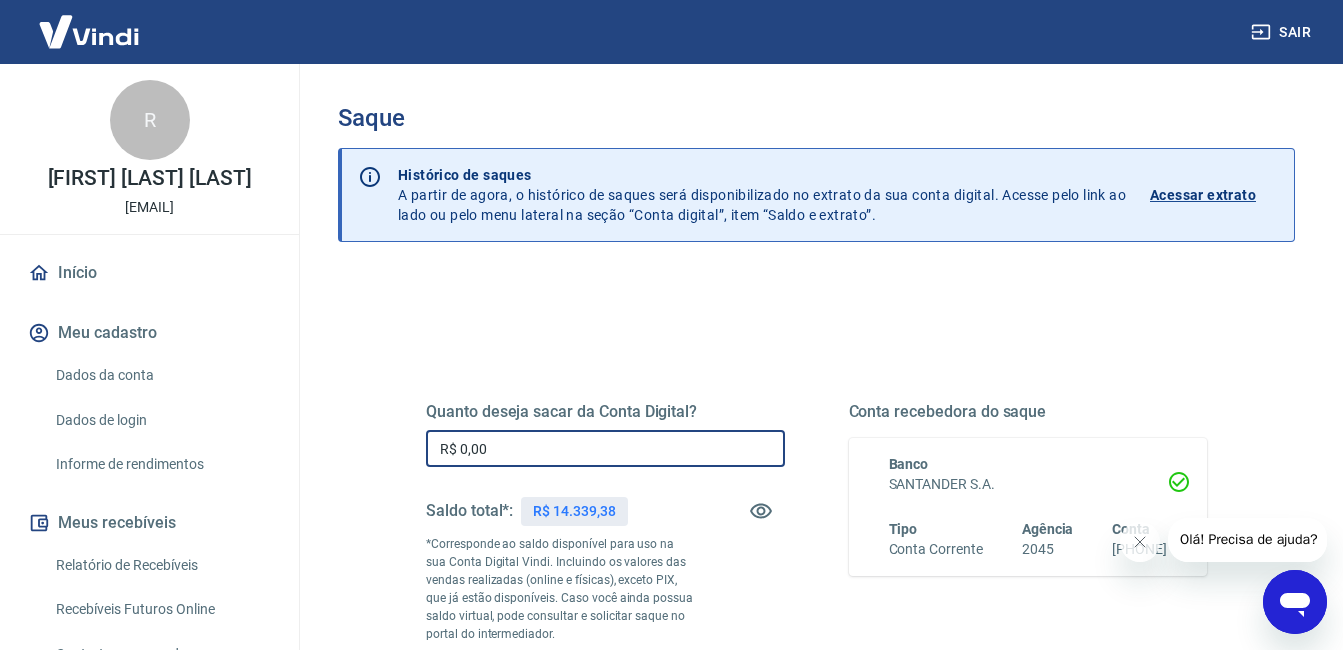 click on "R$ 0,00" at bounding box center (605, 448) 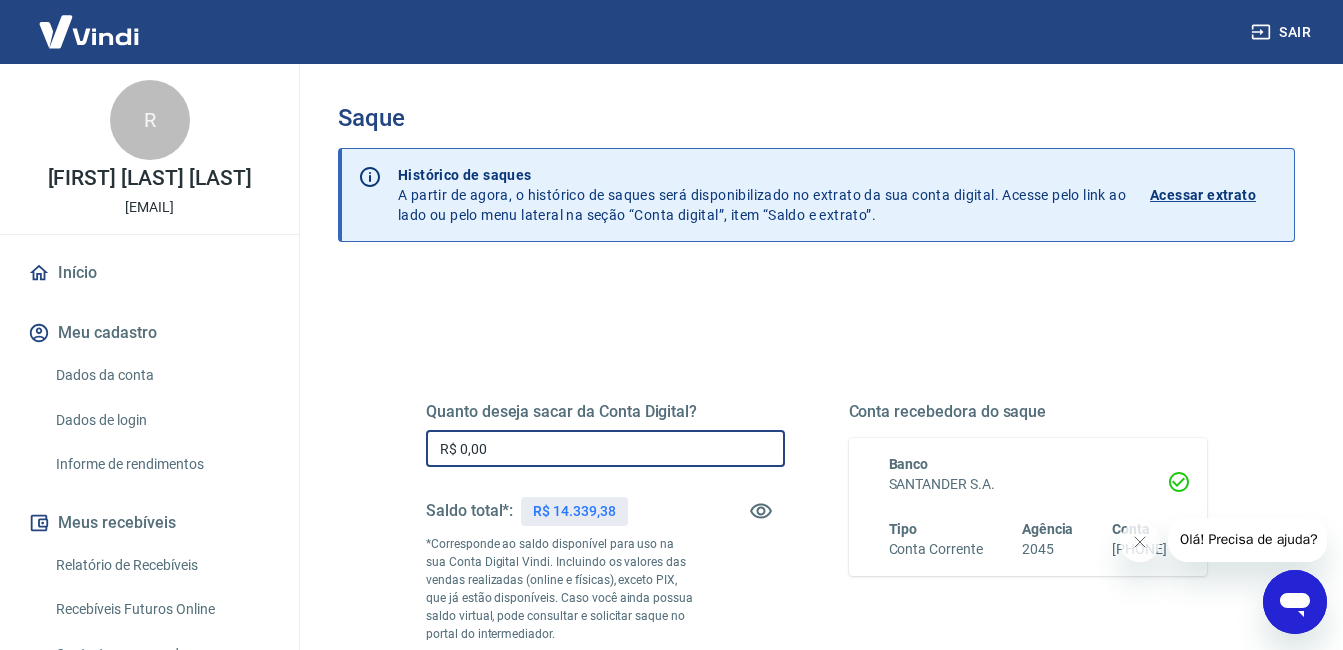 scroll, scrollTop: 0, scrollLeft: 0, axis: both 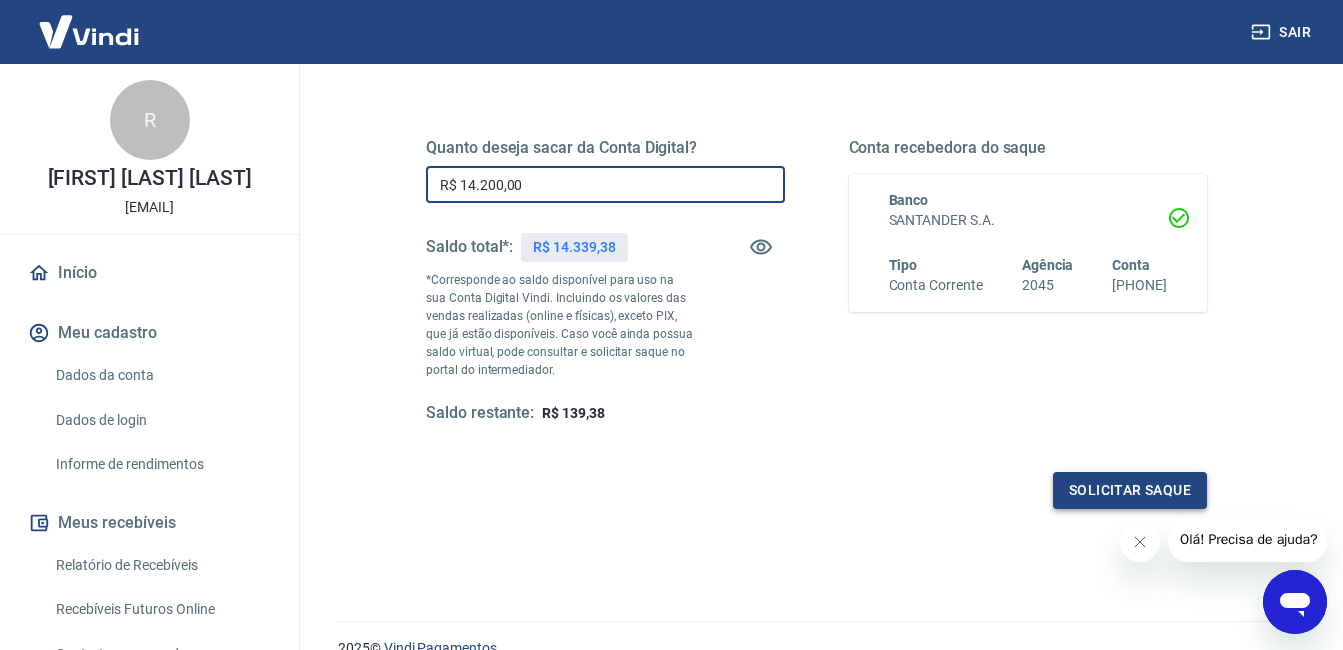 type on "R$ 14.200,00" 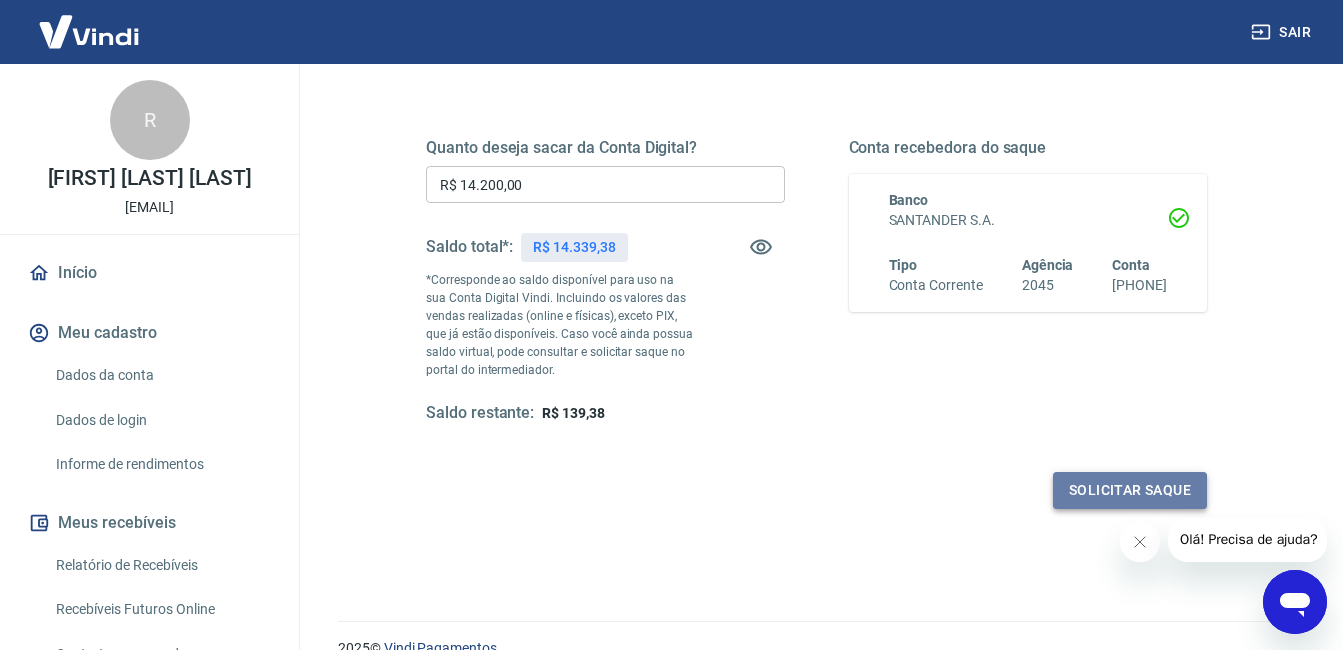 click on "Solicitar saque" at bounding box center (1130, 490) 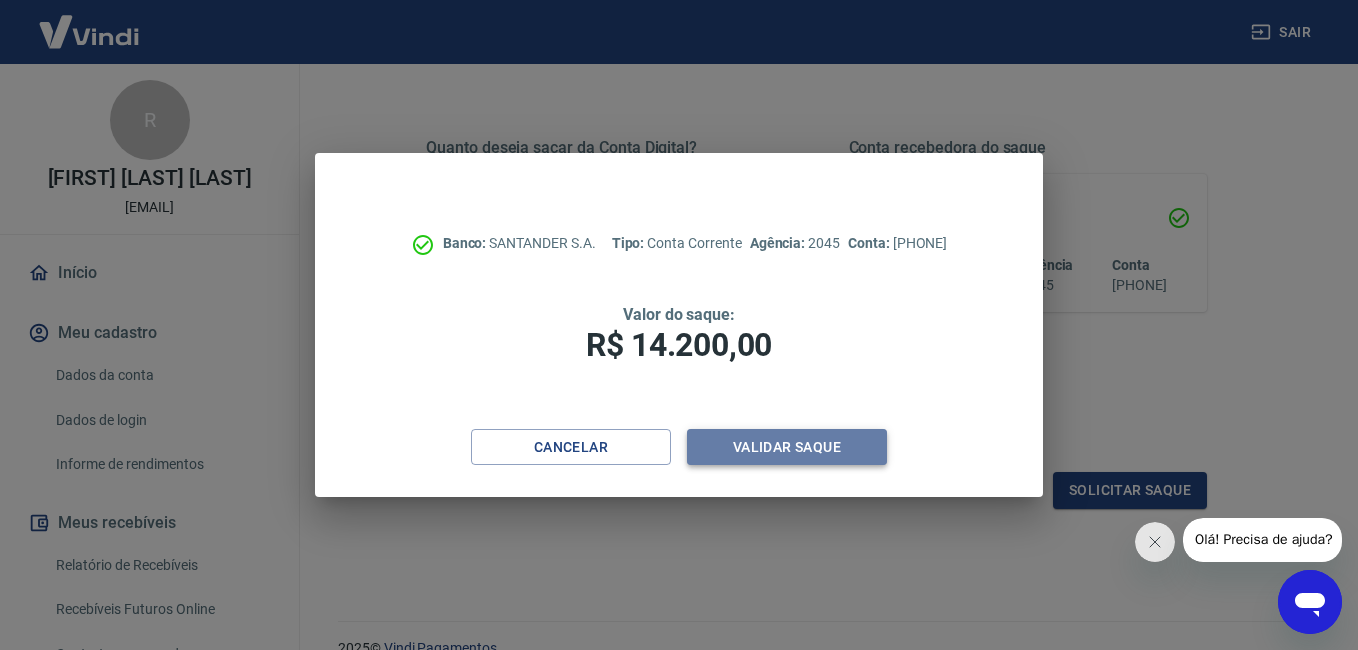 click on "Validar saque" at bounding box center (787, 447) 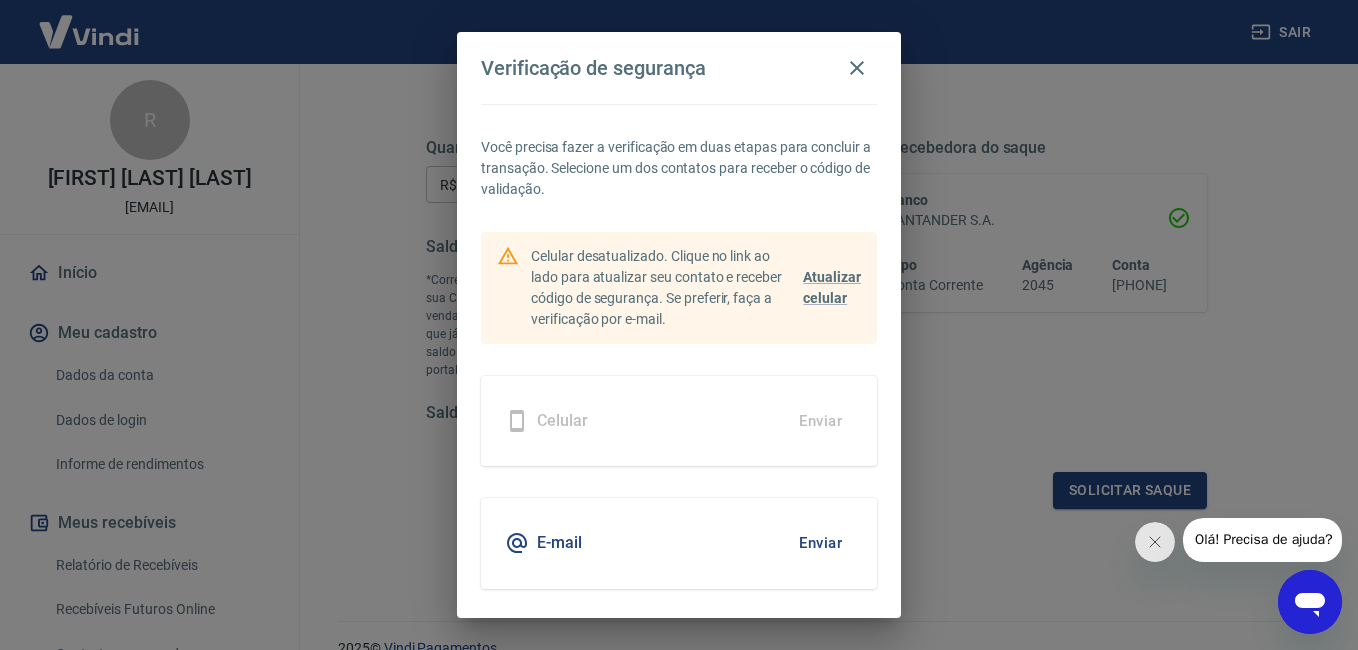 click on "Enviar" at bounding box center [820, 543] 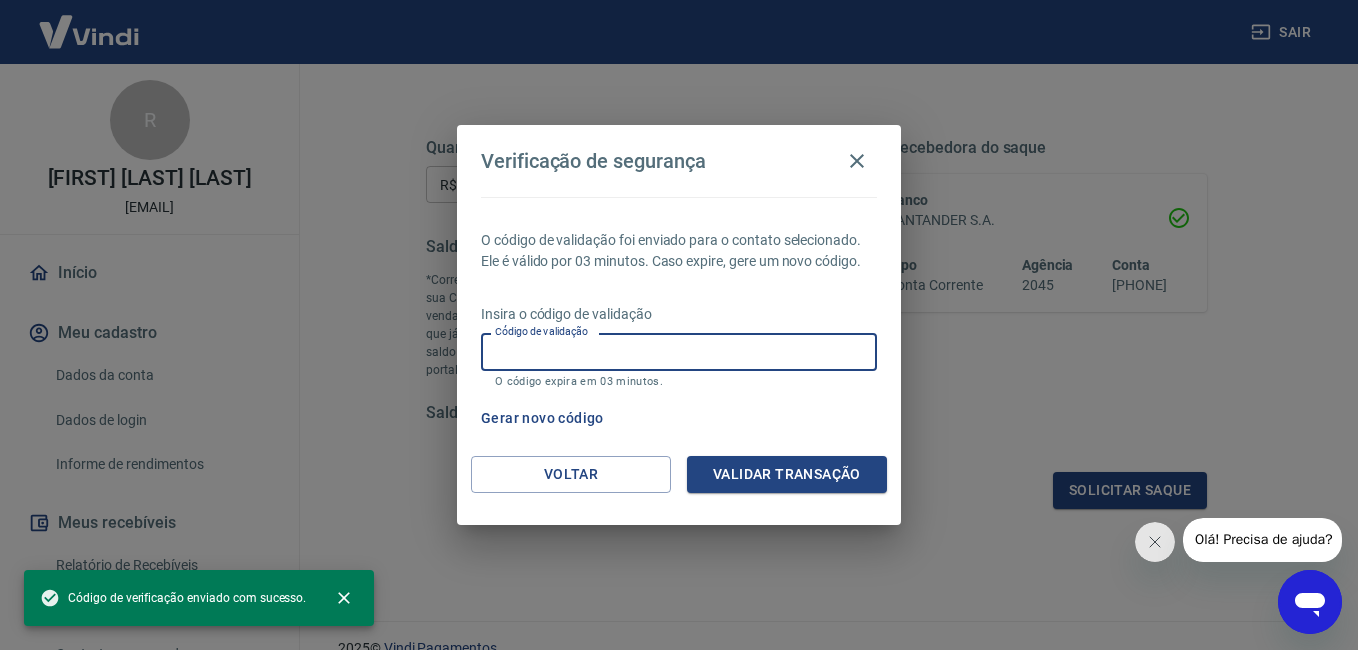 click on "Código de validação" at bounding box center [679, 351] 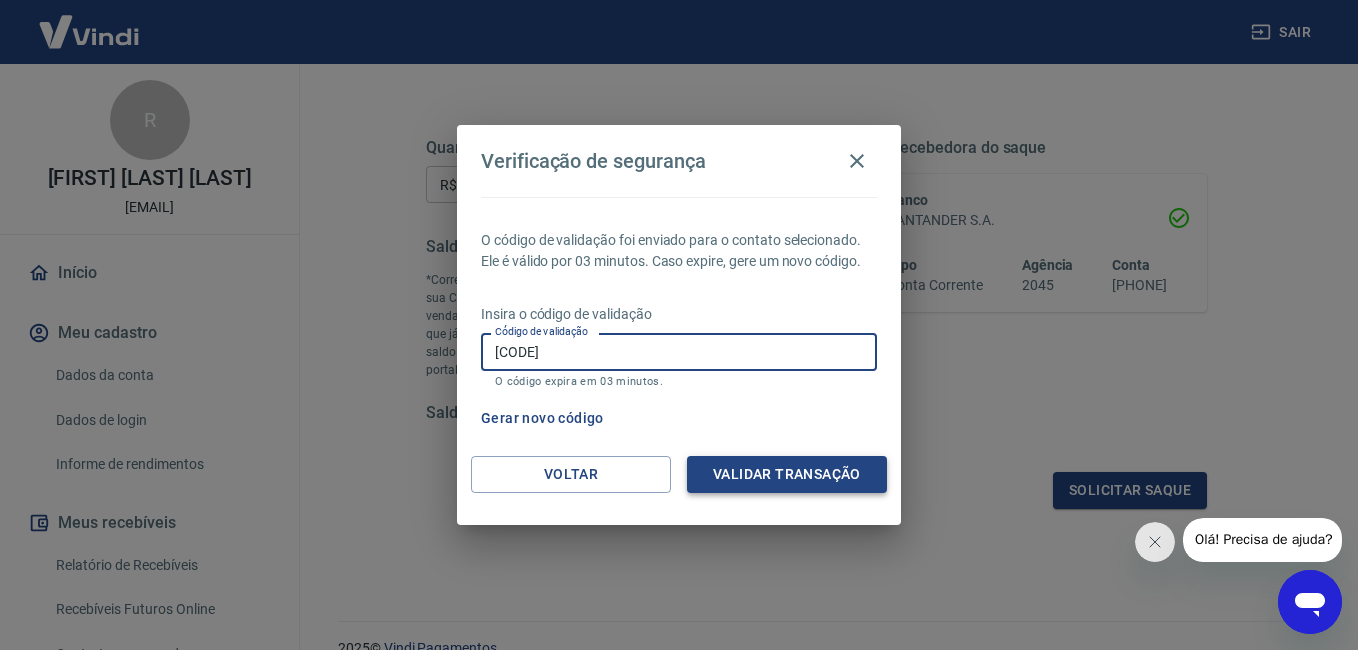 type on "379823" 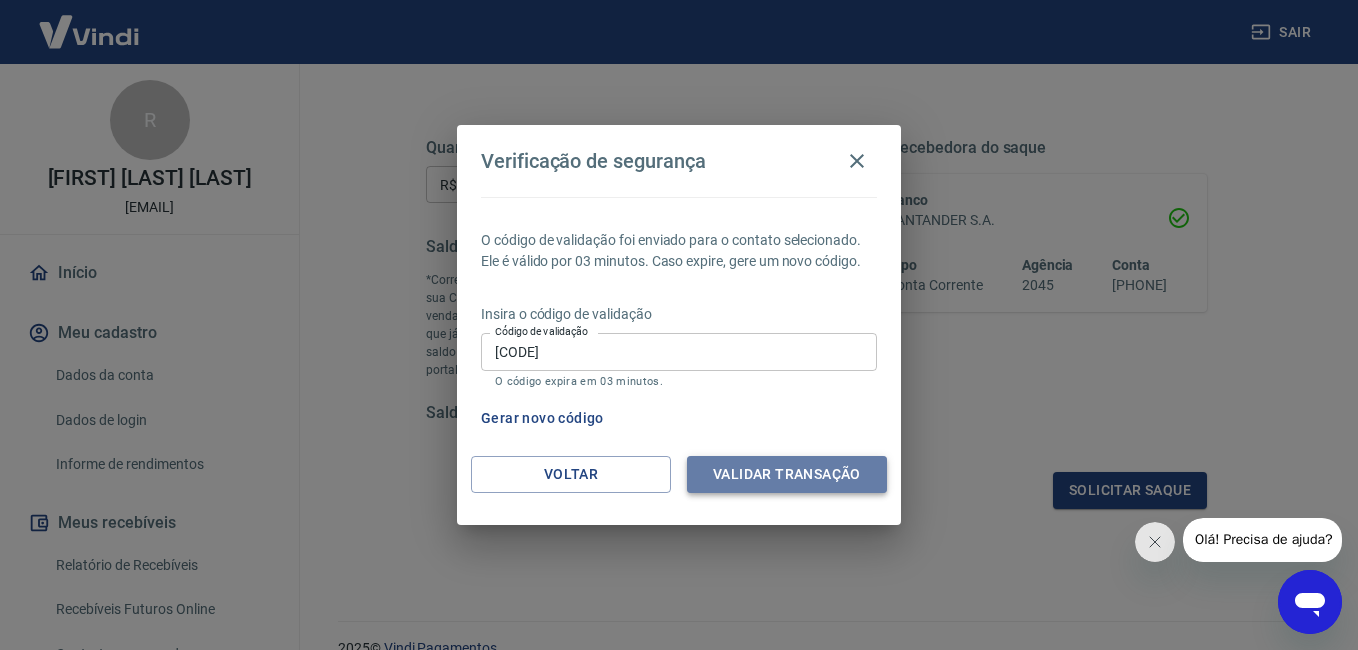 click on "Validar transação" at bounding box center (787, 474) 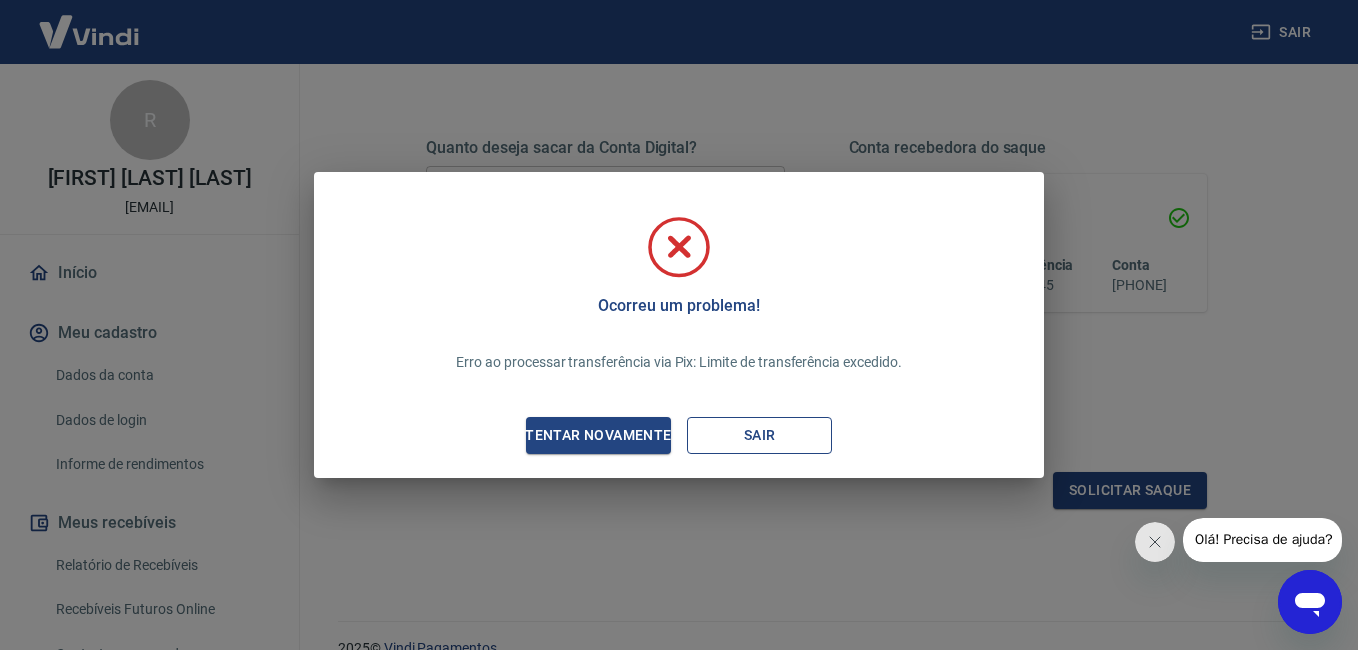 click on "Sair" at bounding box center [759, 435] 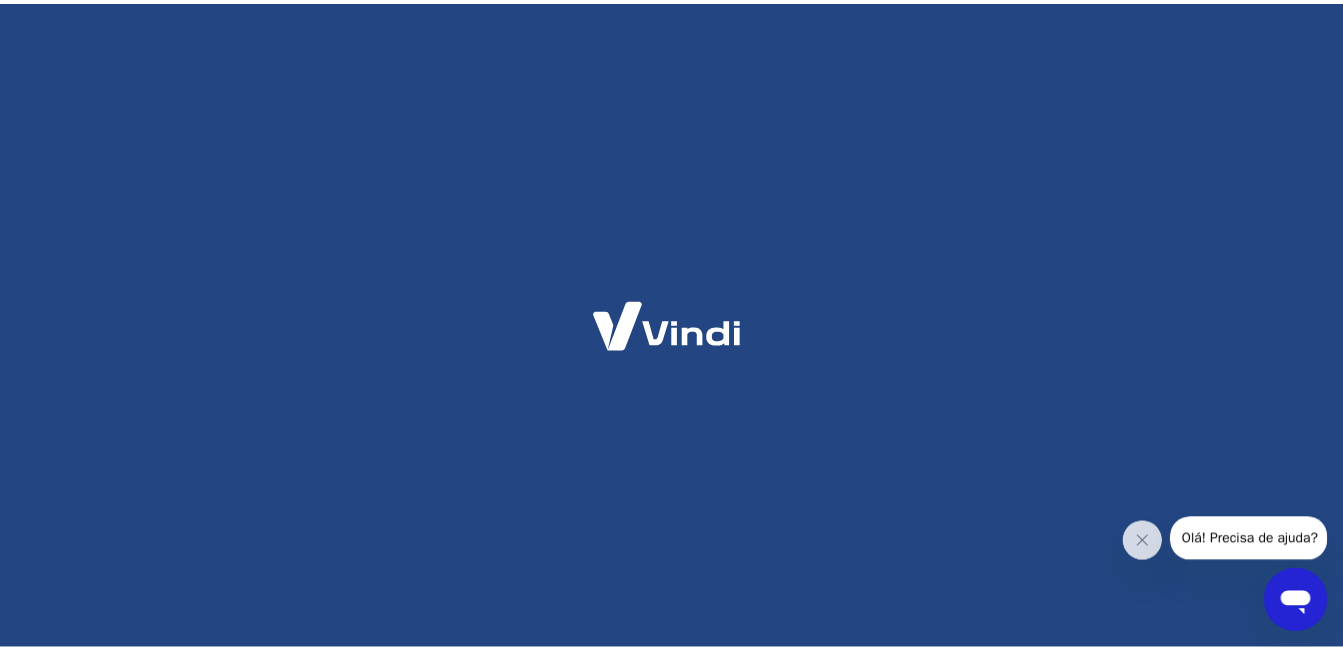 scroll, scrollTop: 0, scrollLeft: 0, axis: both 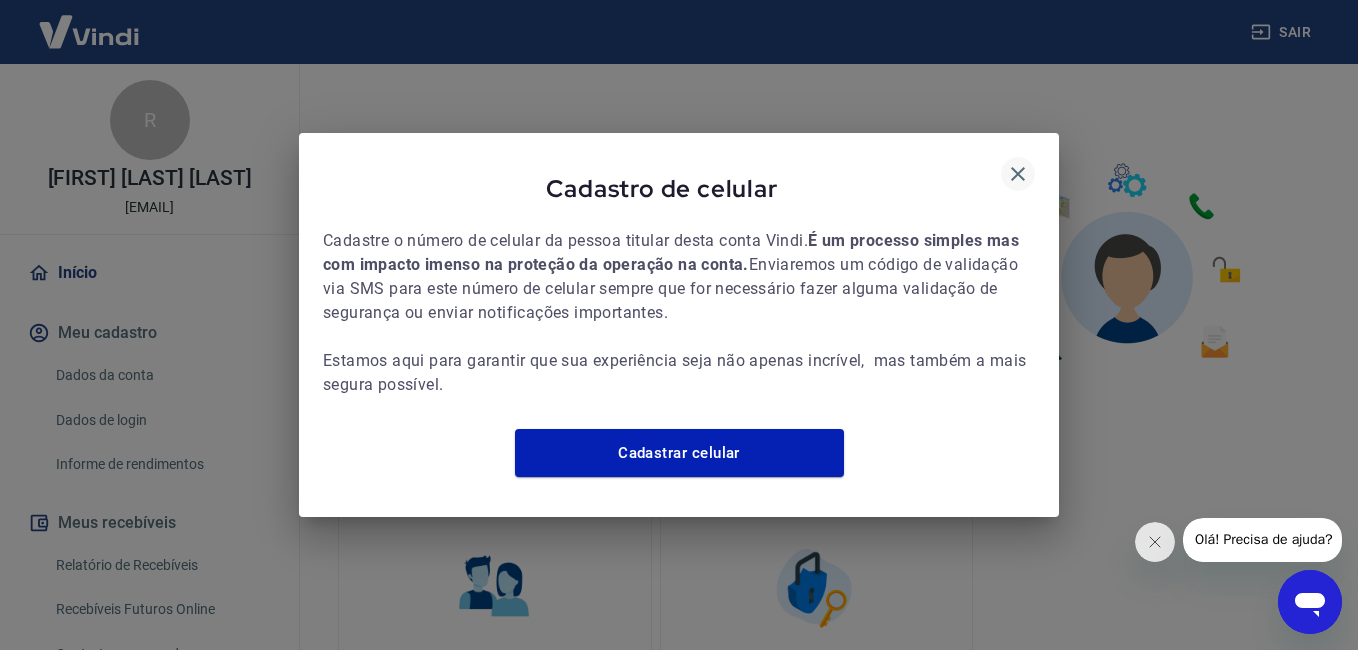 click 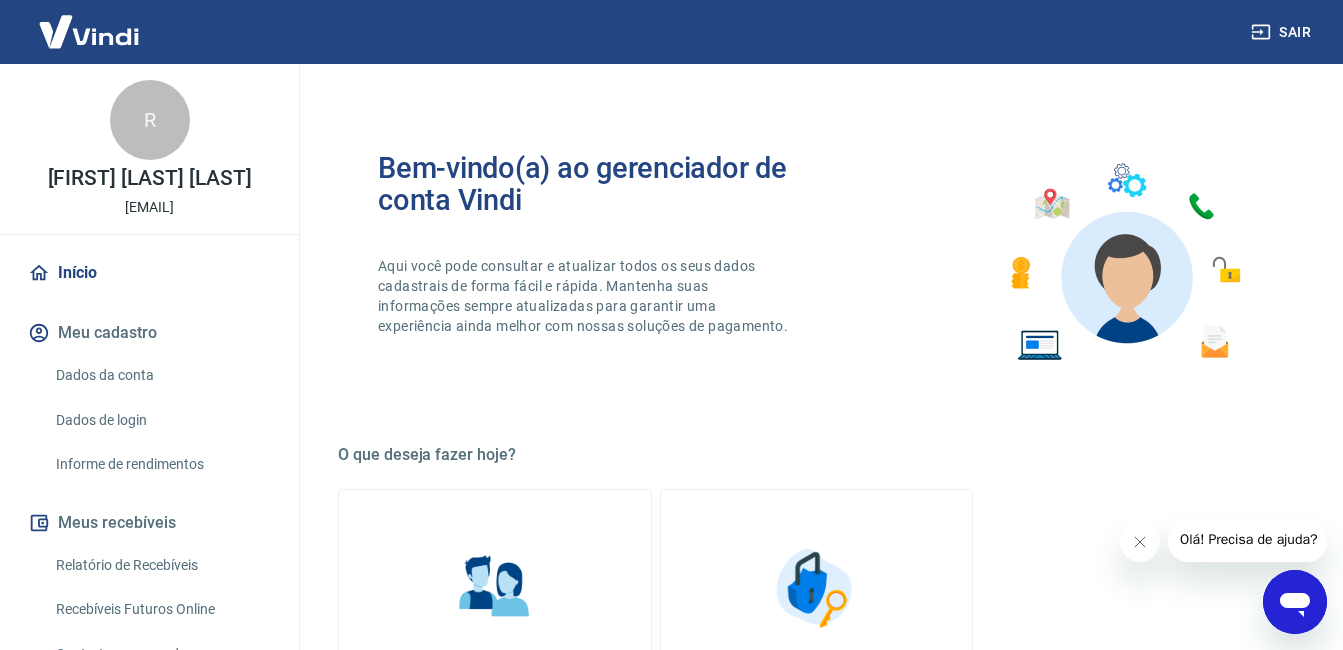click on "Sair" at bounding box center [1283, 32] 